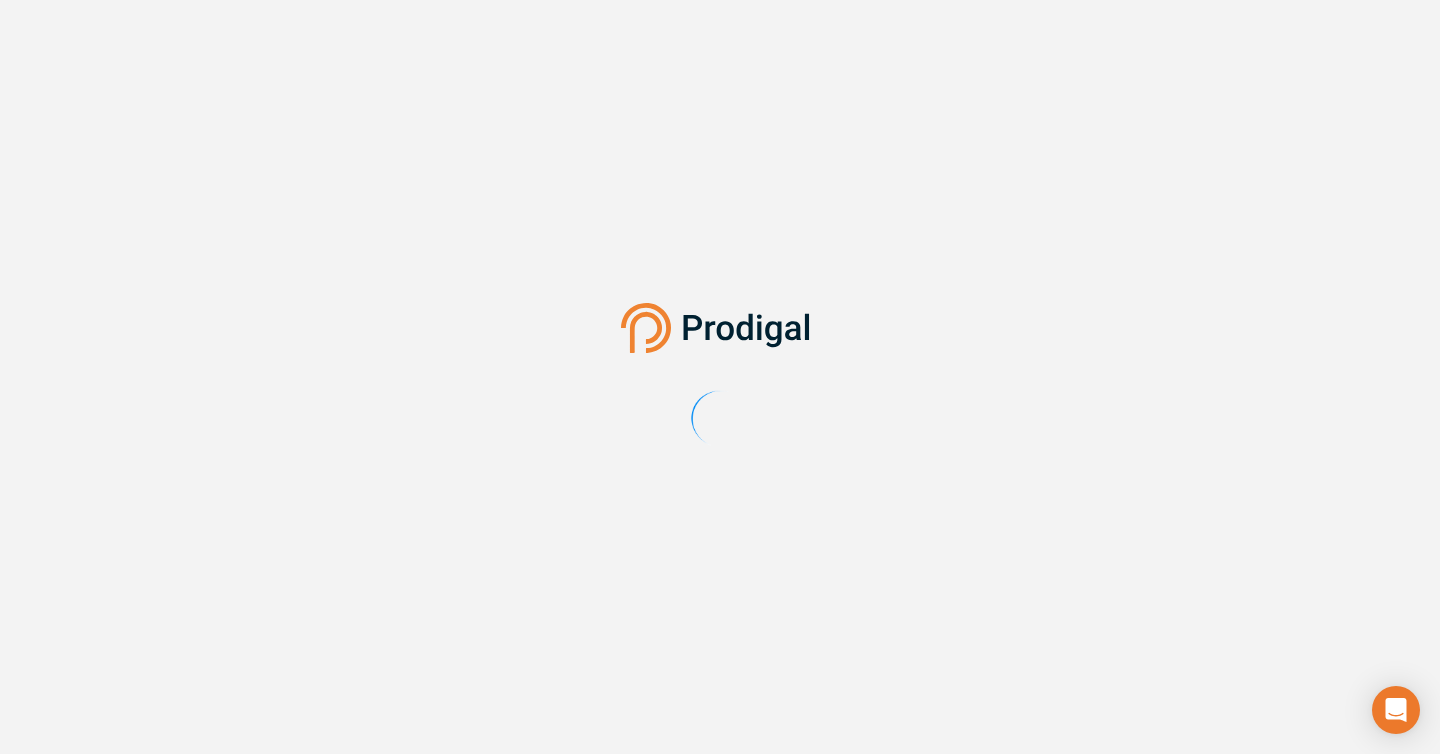 scroll, scrollTop: 0, scrollLeft: 0, axis: both 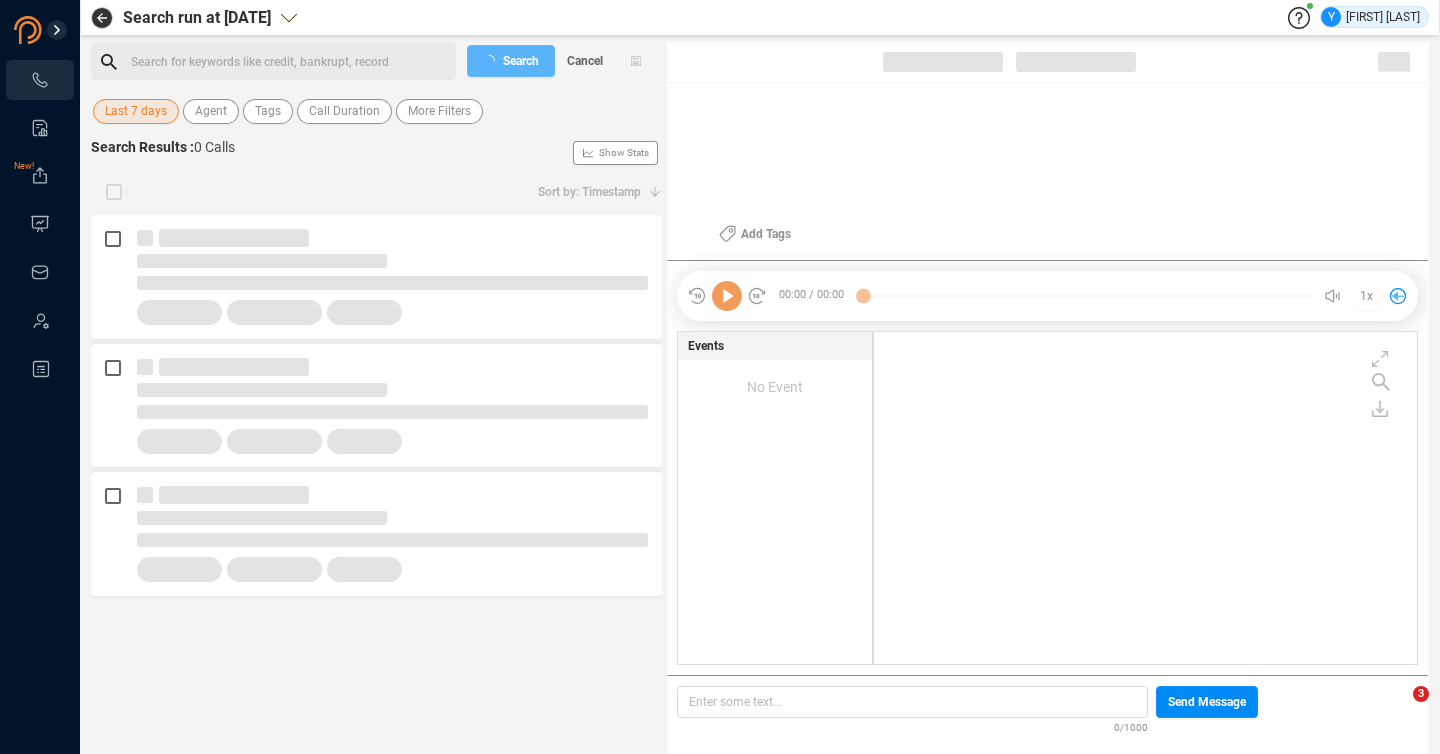 click on "Last 7 days" at bounding box center (136, 111) 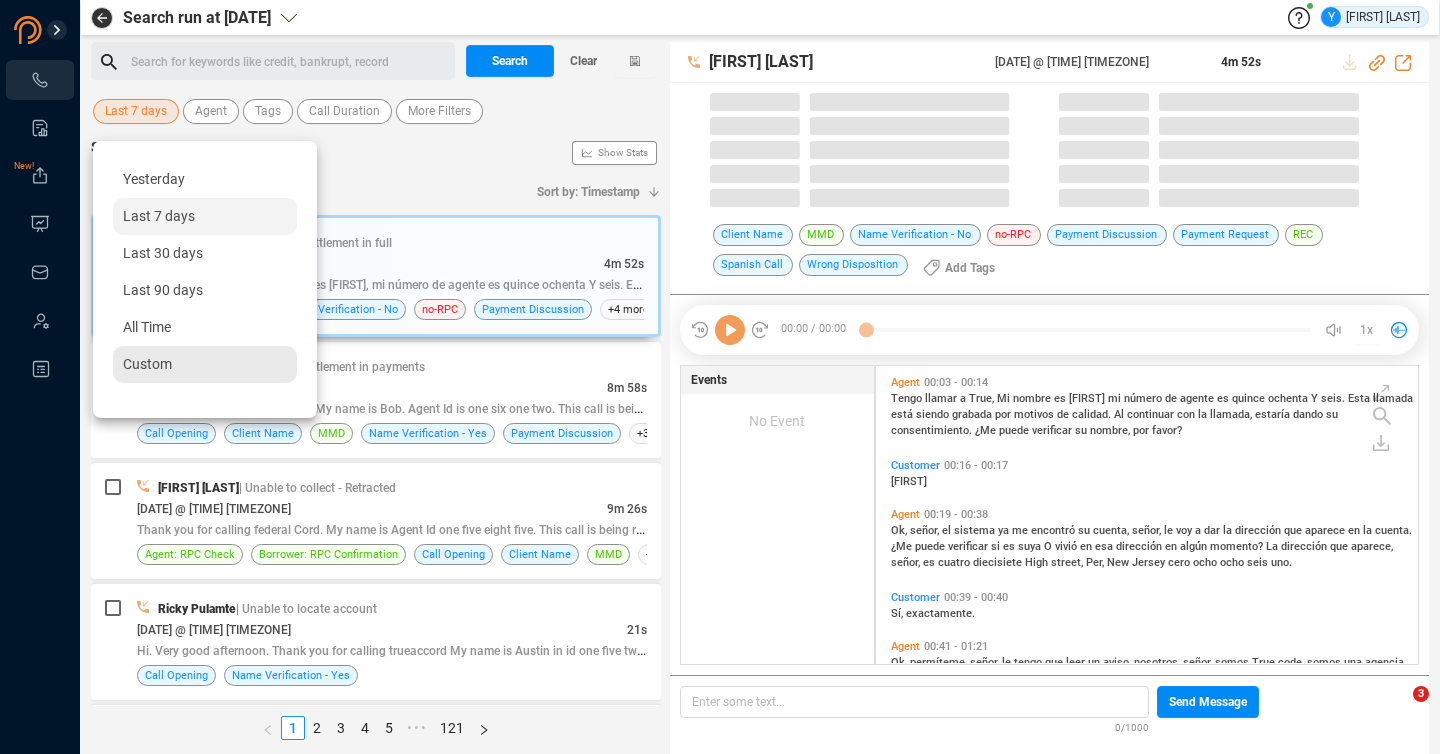scroll, scrollTop: 6, scrollLeft: 11, axis: both 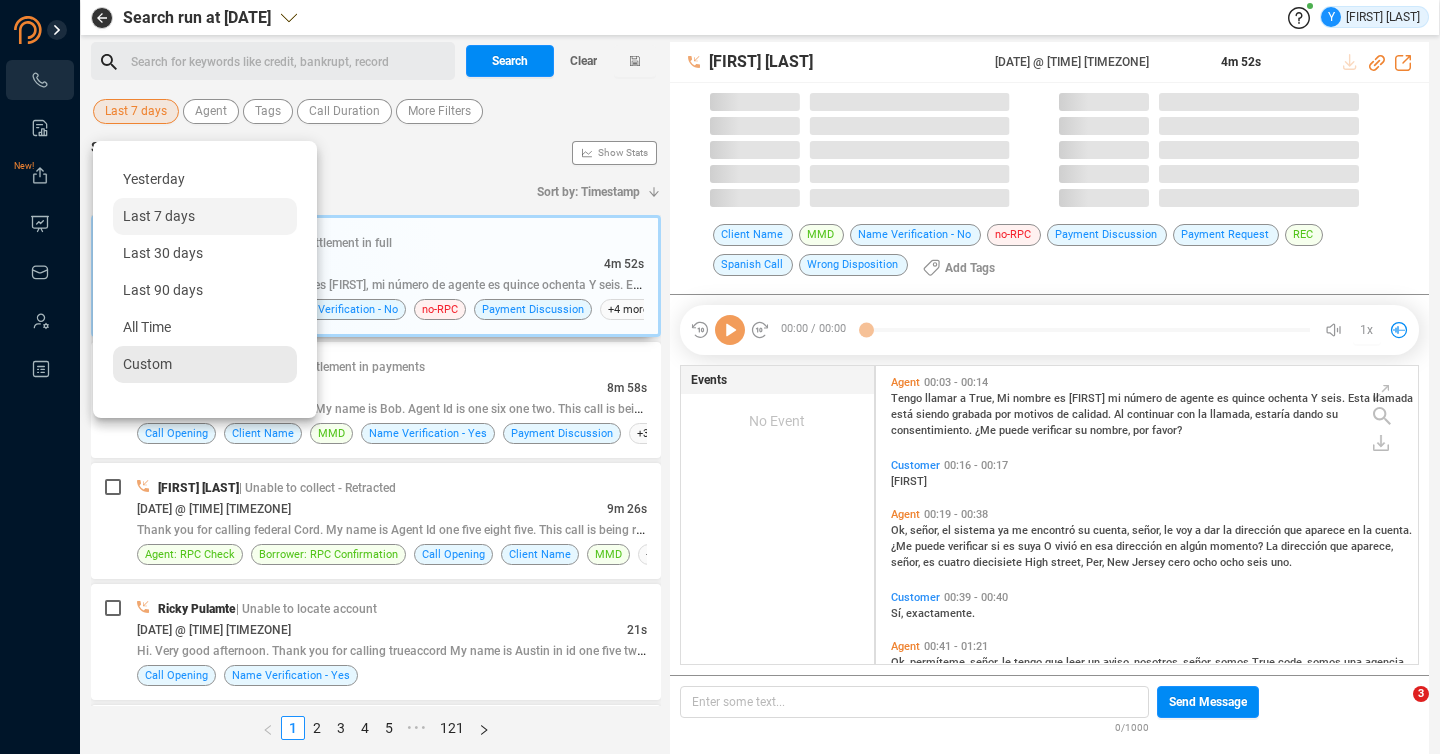 click on "Custom" at bounding box center [205, 364] 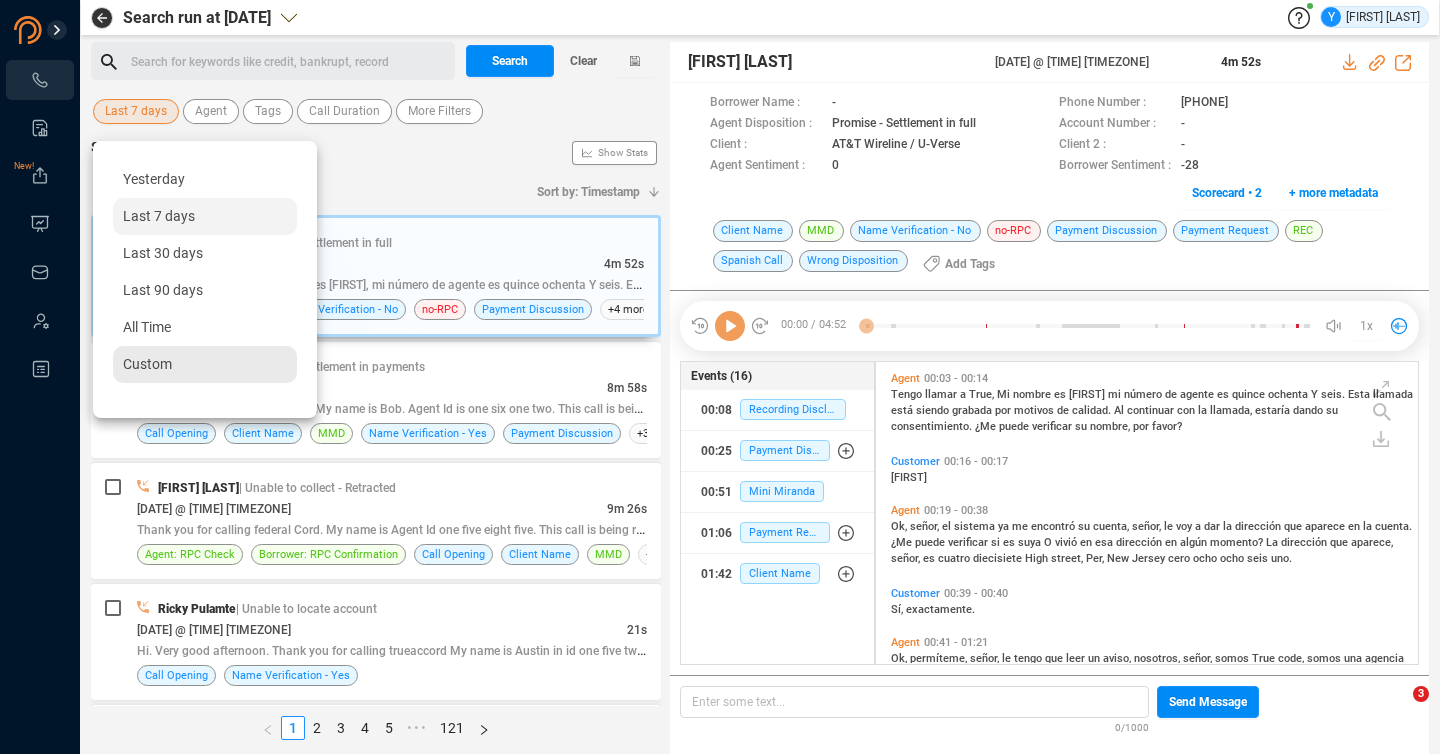 scroll, scrollTop: 6, scrollLeft: 11, axis: both 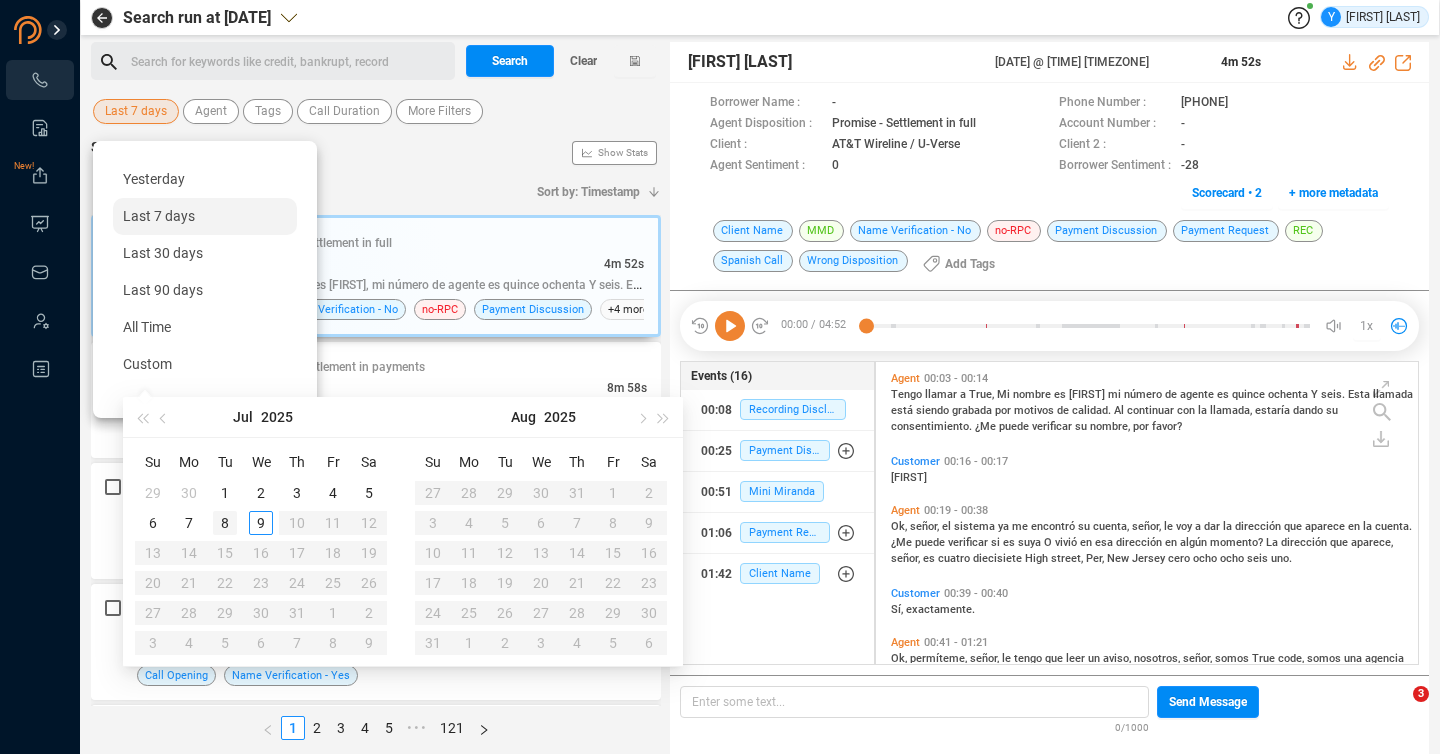 click on "8" at bounding box center (225, 493) 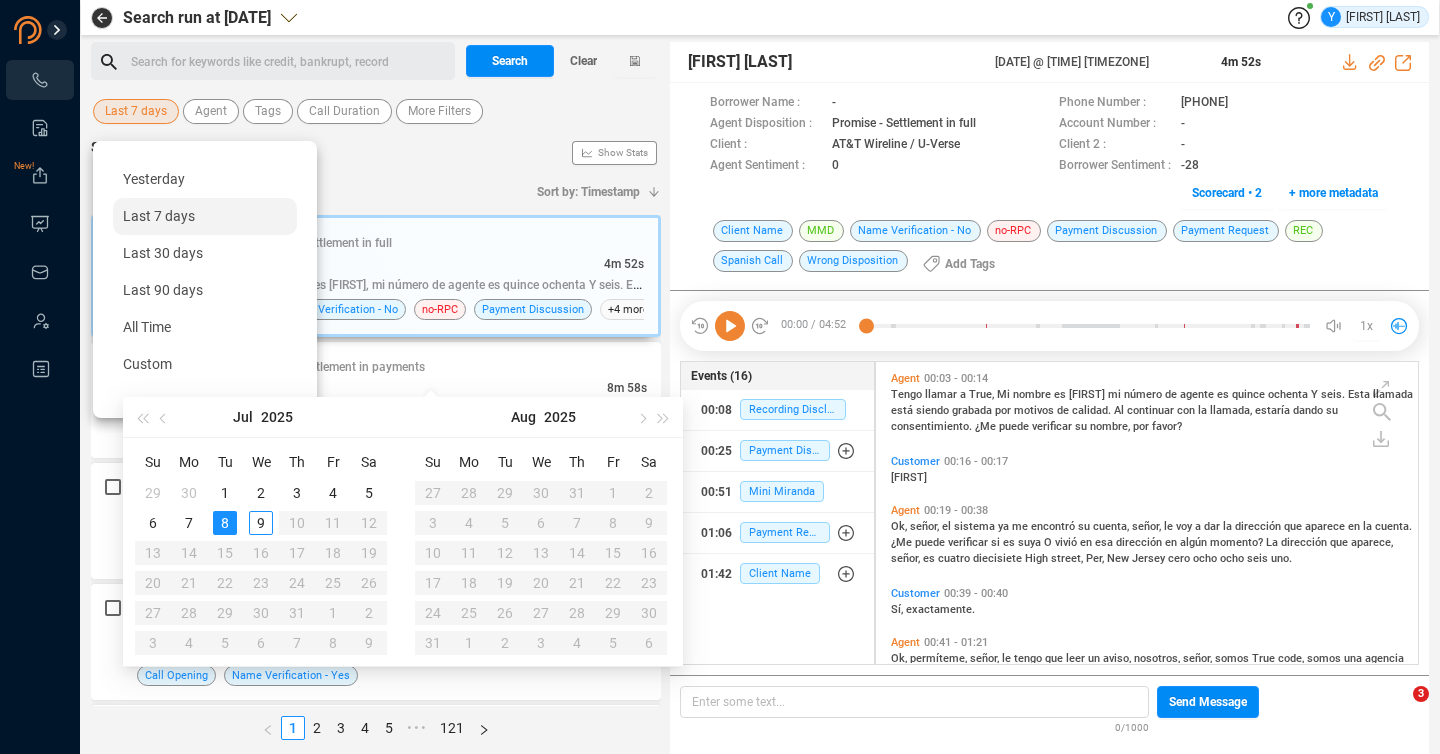 click on "8" at bounding box center (225, 523) 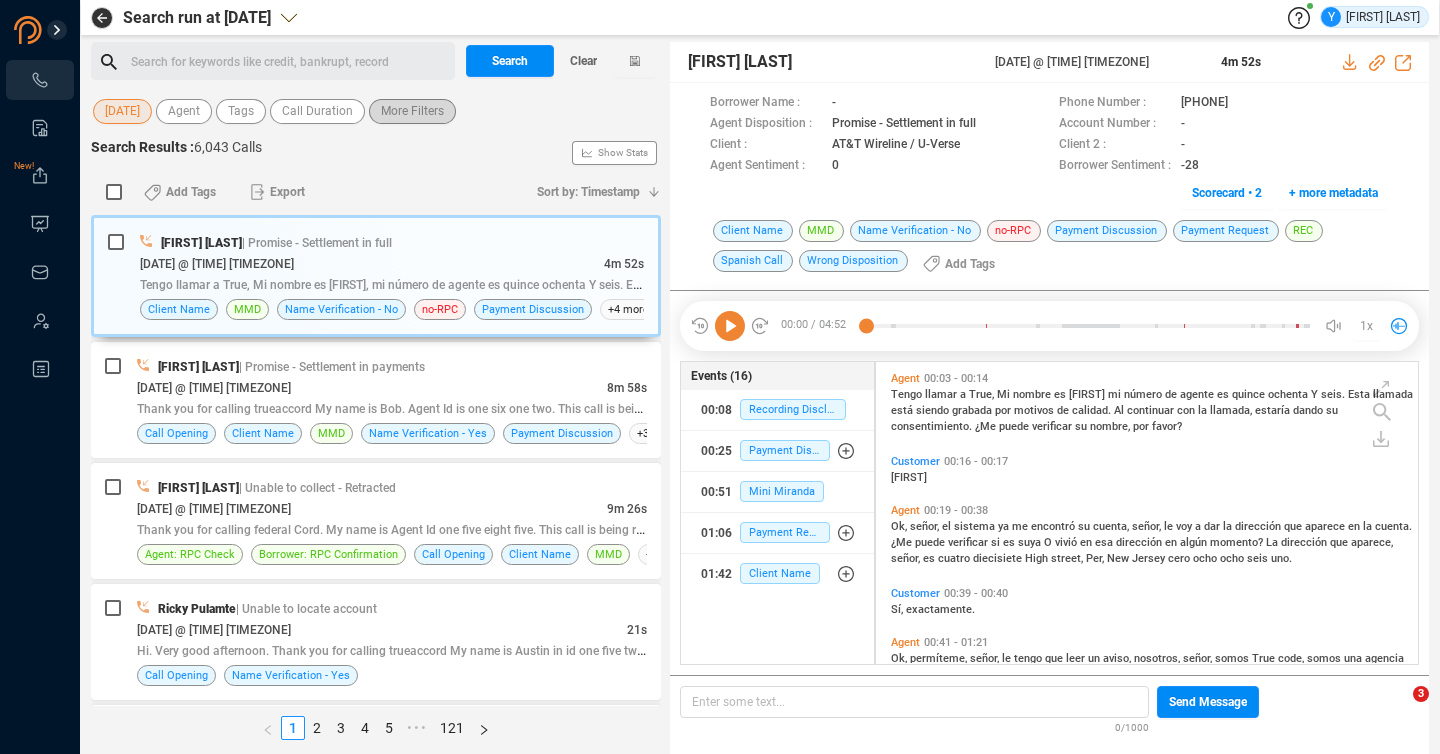 click on "More Filters" at bounding box center [412, 111] 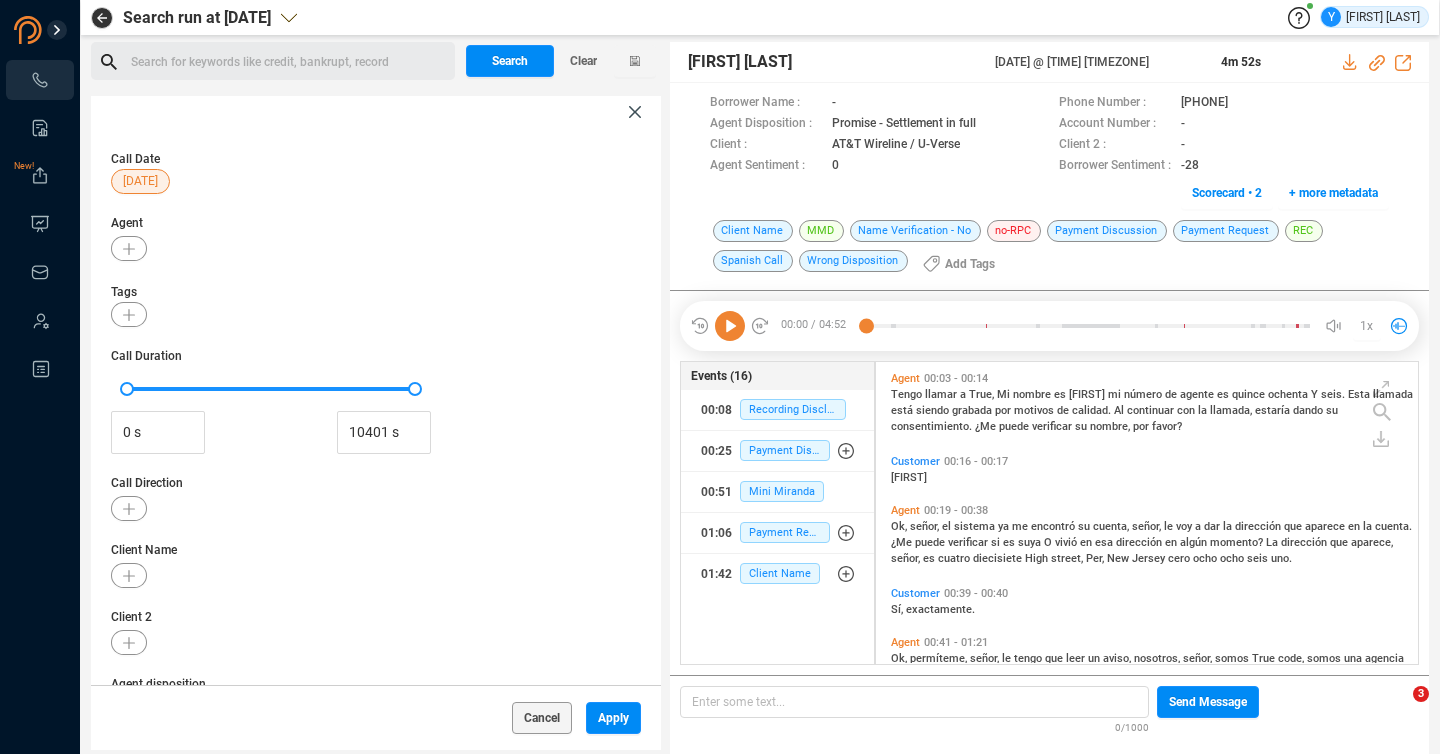 scroll, scrollTop: 265, scrollLeft: 0, axis: vertical 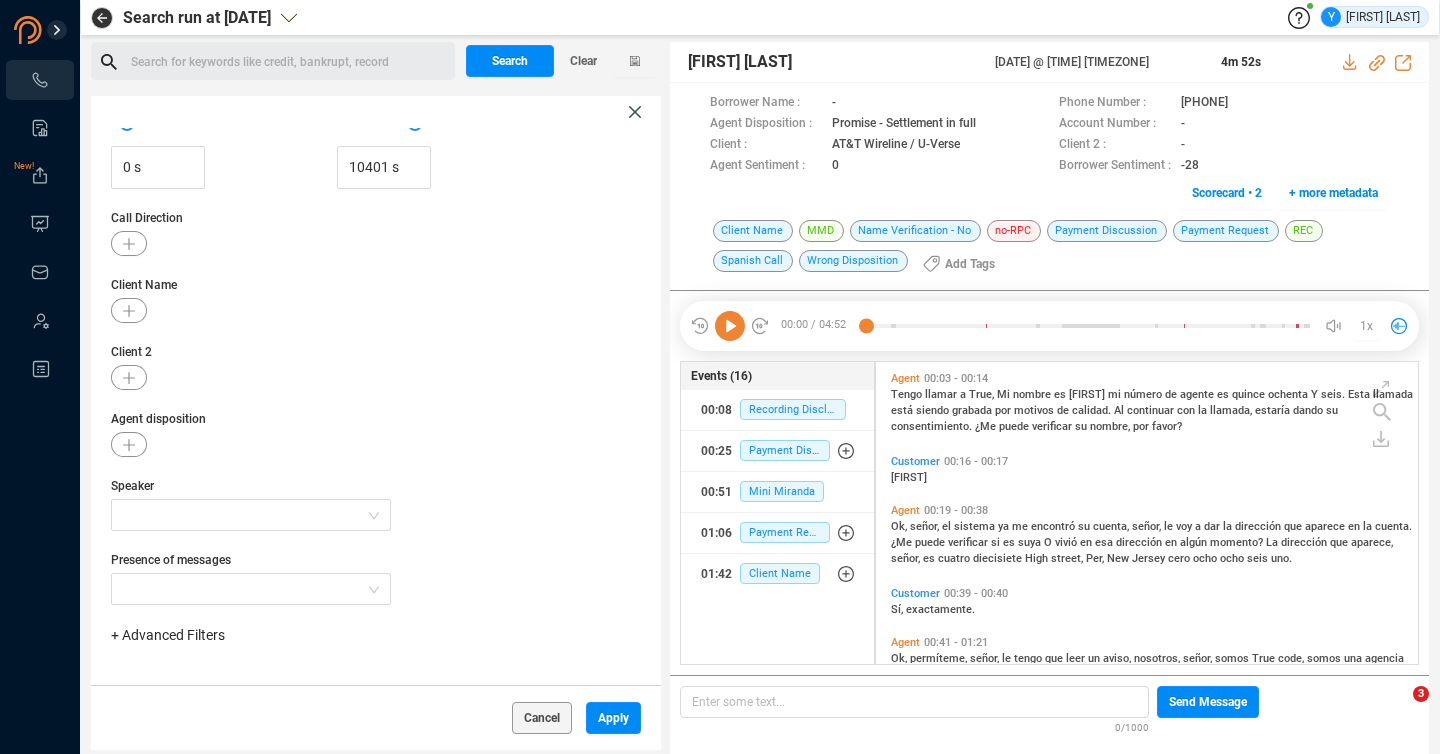 click on "+ Advanced Filters" at bounding box center (168, 635) 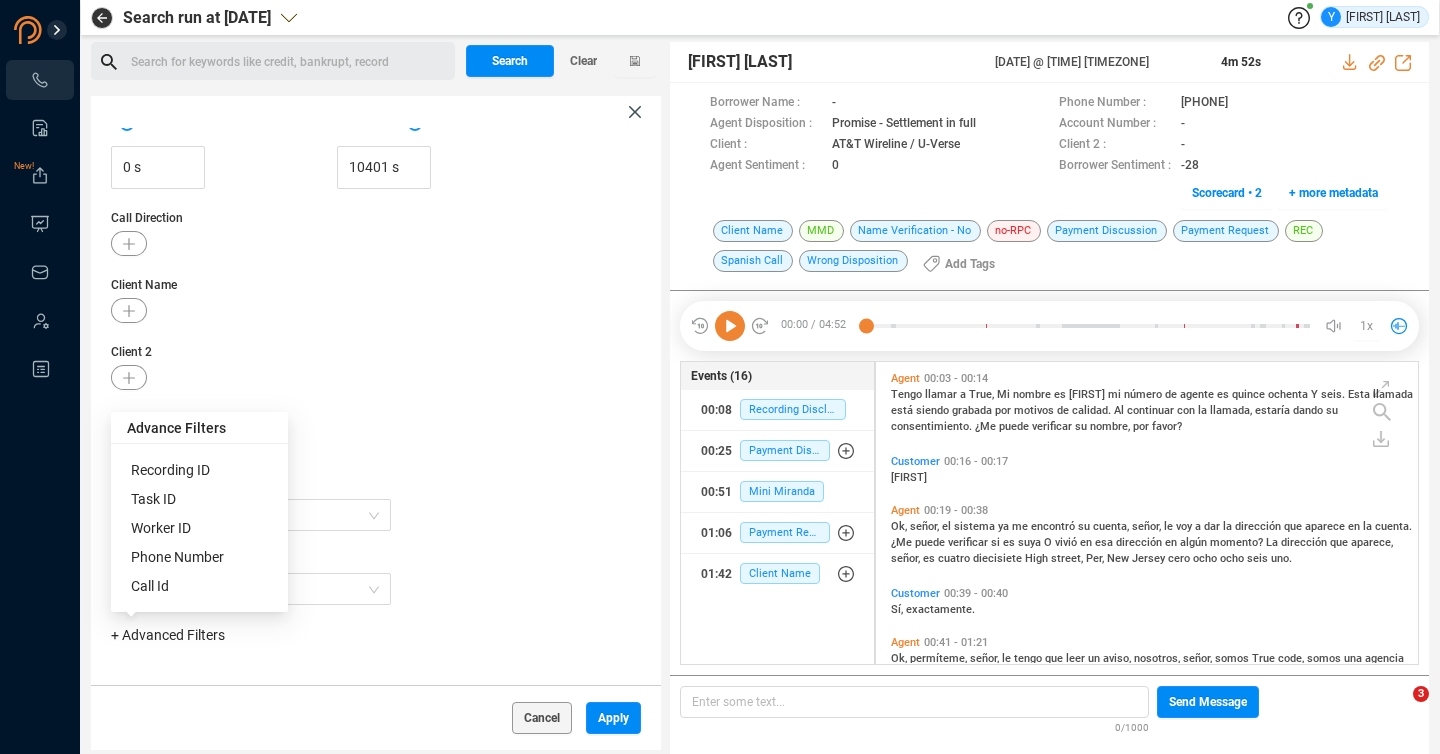 click on "Phone Number" at bounding box center (177, 557) 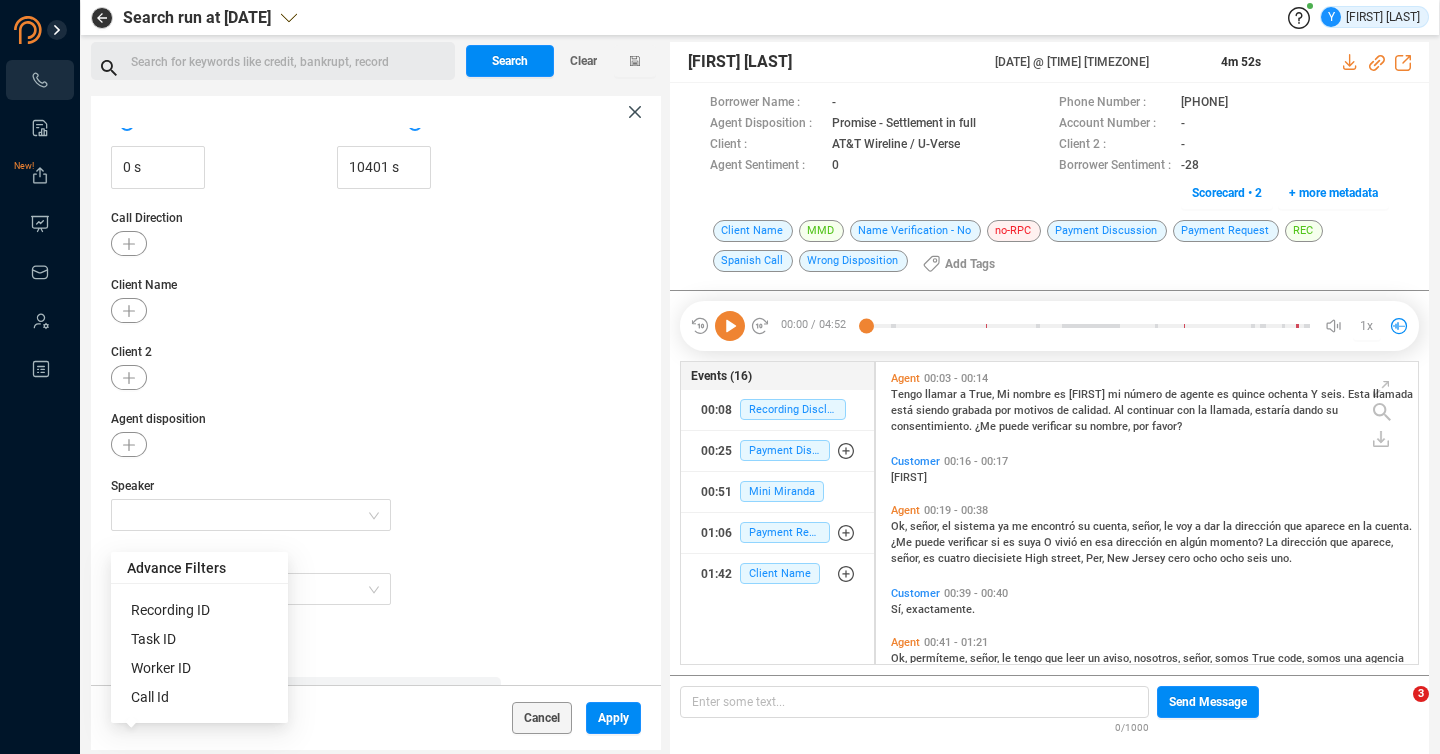 scroll, scrollTop: 359, scrollLeft: 0, axis: vertical 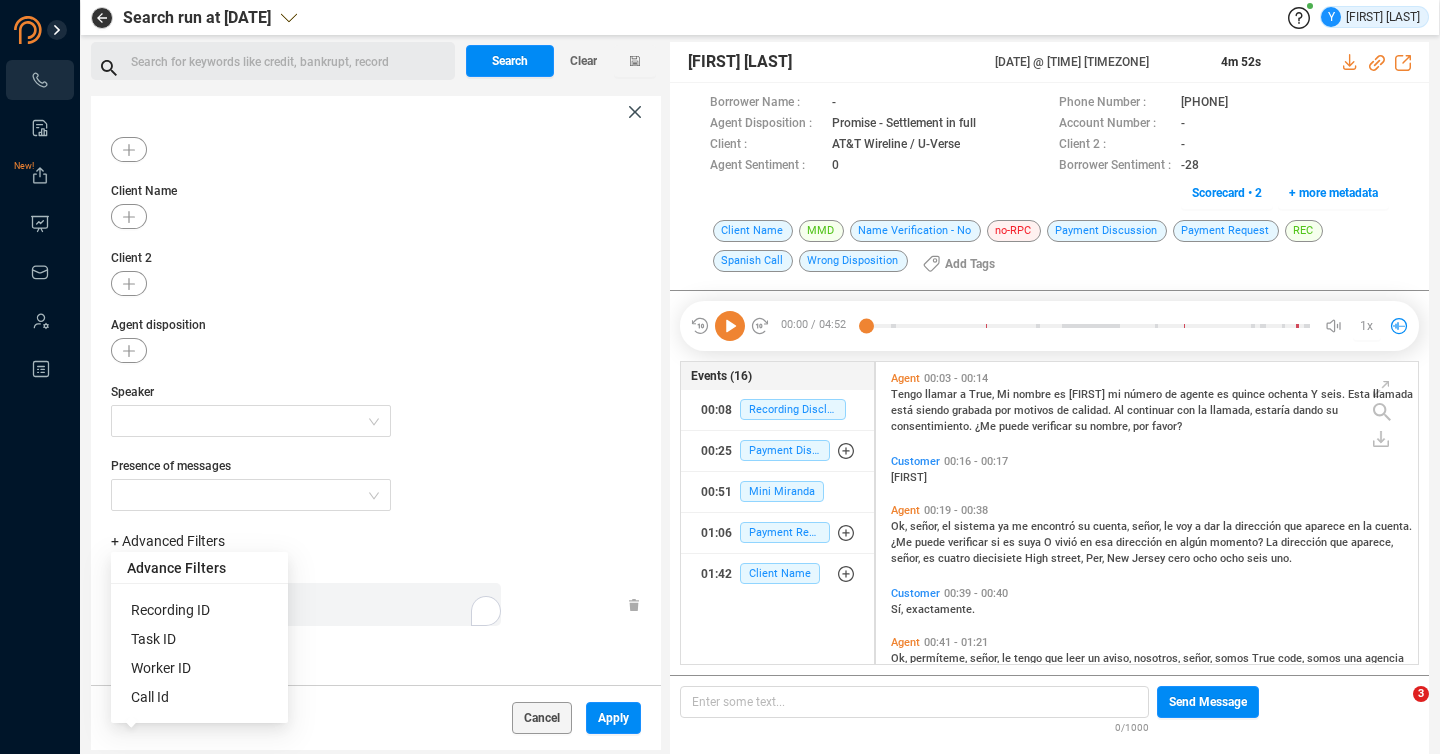 click on "Enter a comma separated list ﻿" at bounding box center (311, 604) 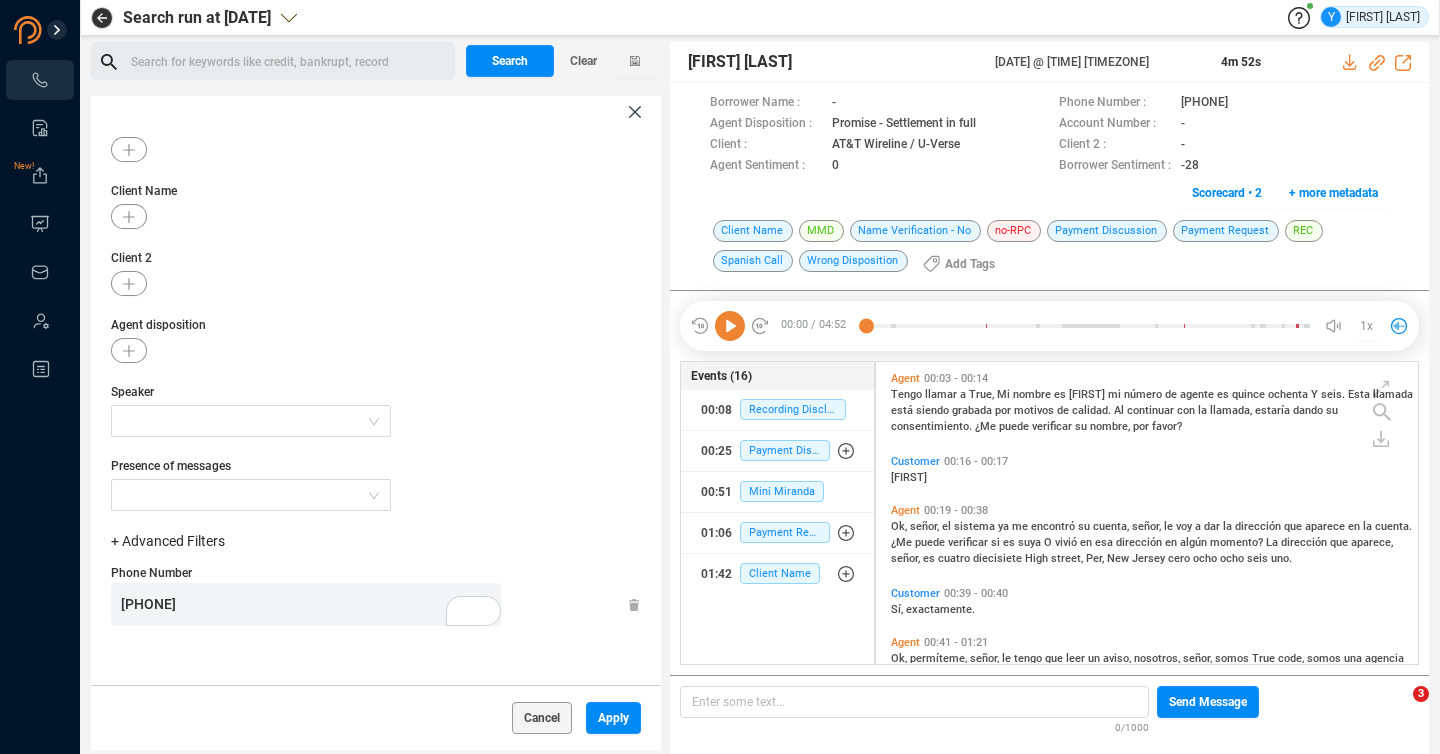 scroll, scrollTop: 1161, scrollLeft: 0, axis: vertical 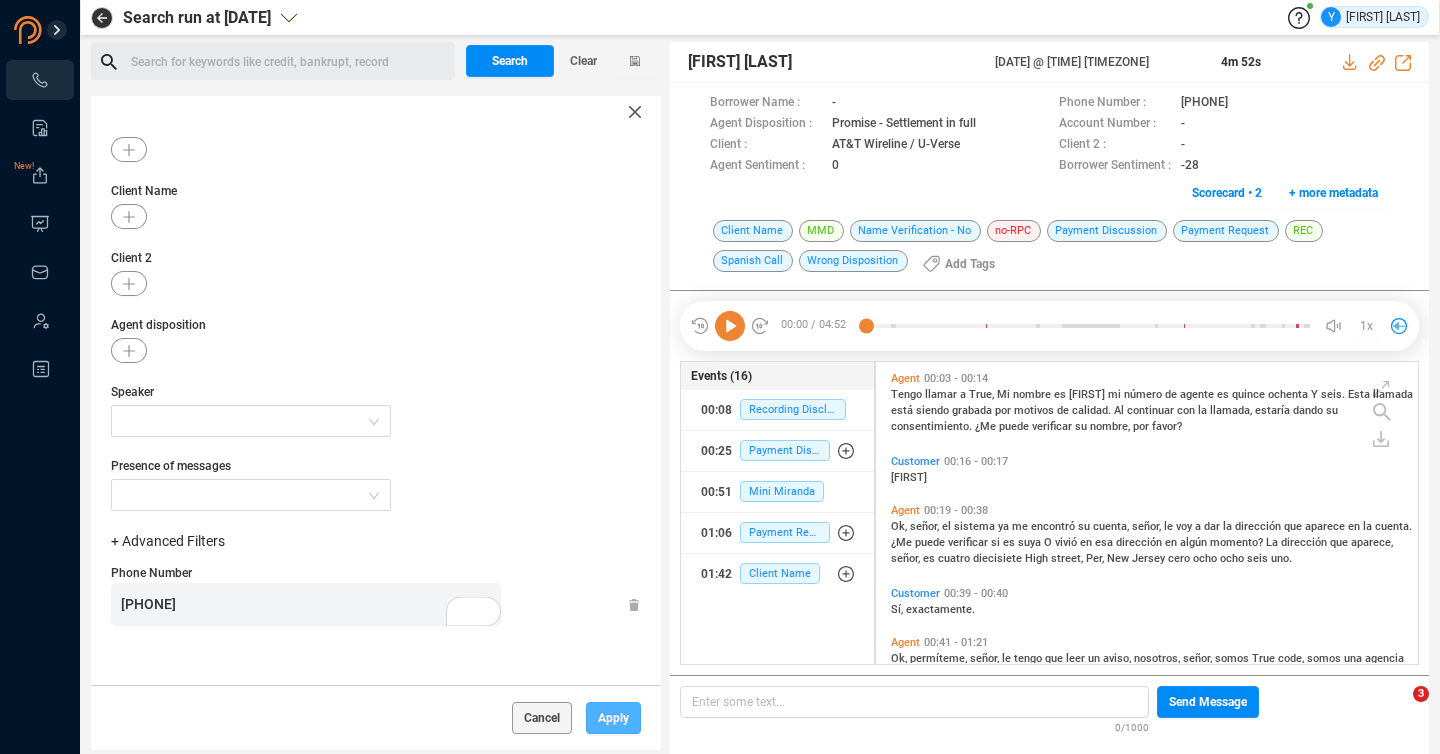 click on "Apply" at bounding box center (613, 718) 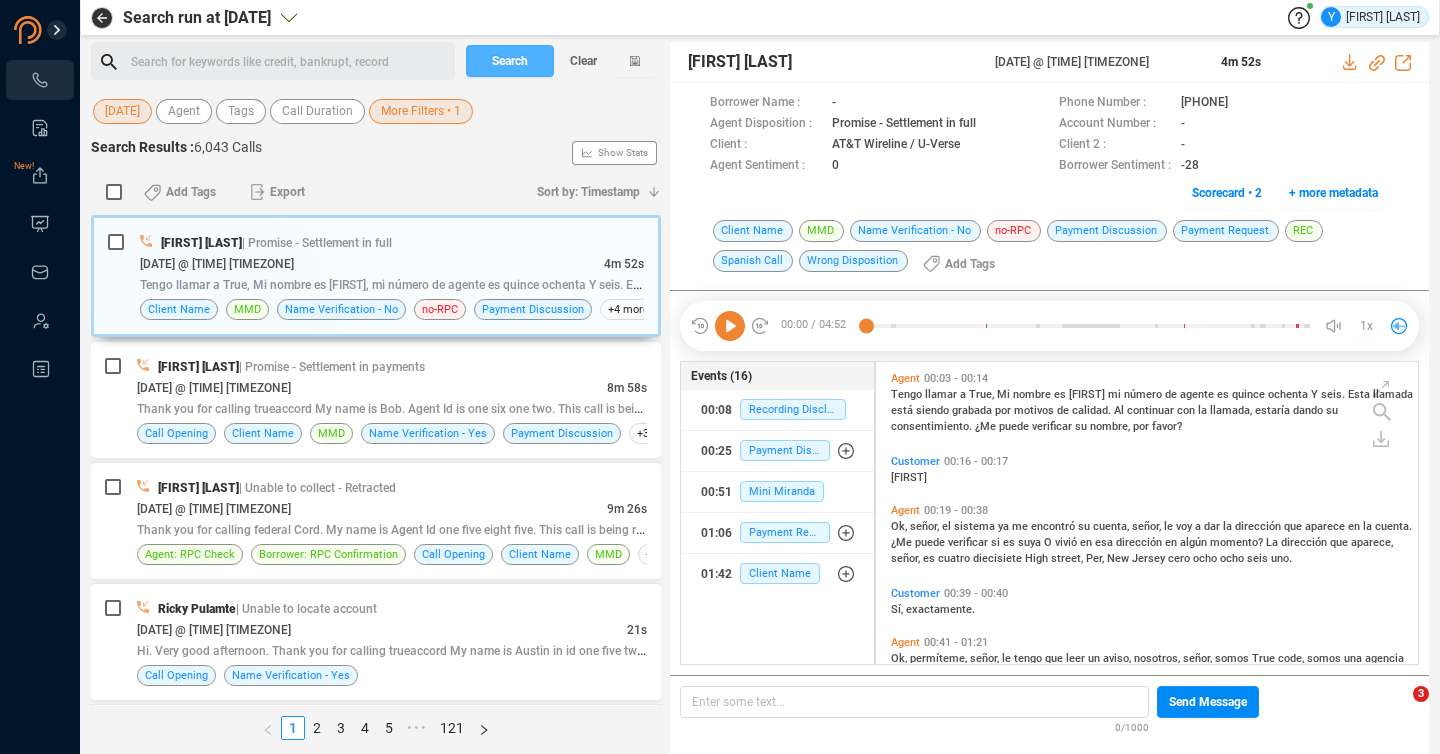 click on "Search" at bounding box center (510, 61) 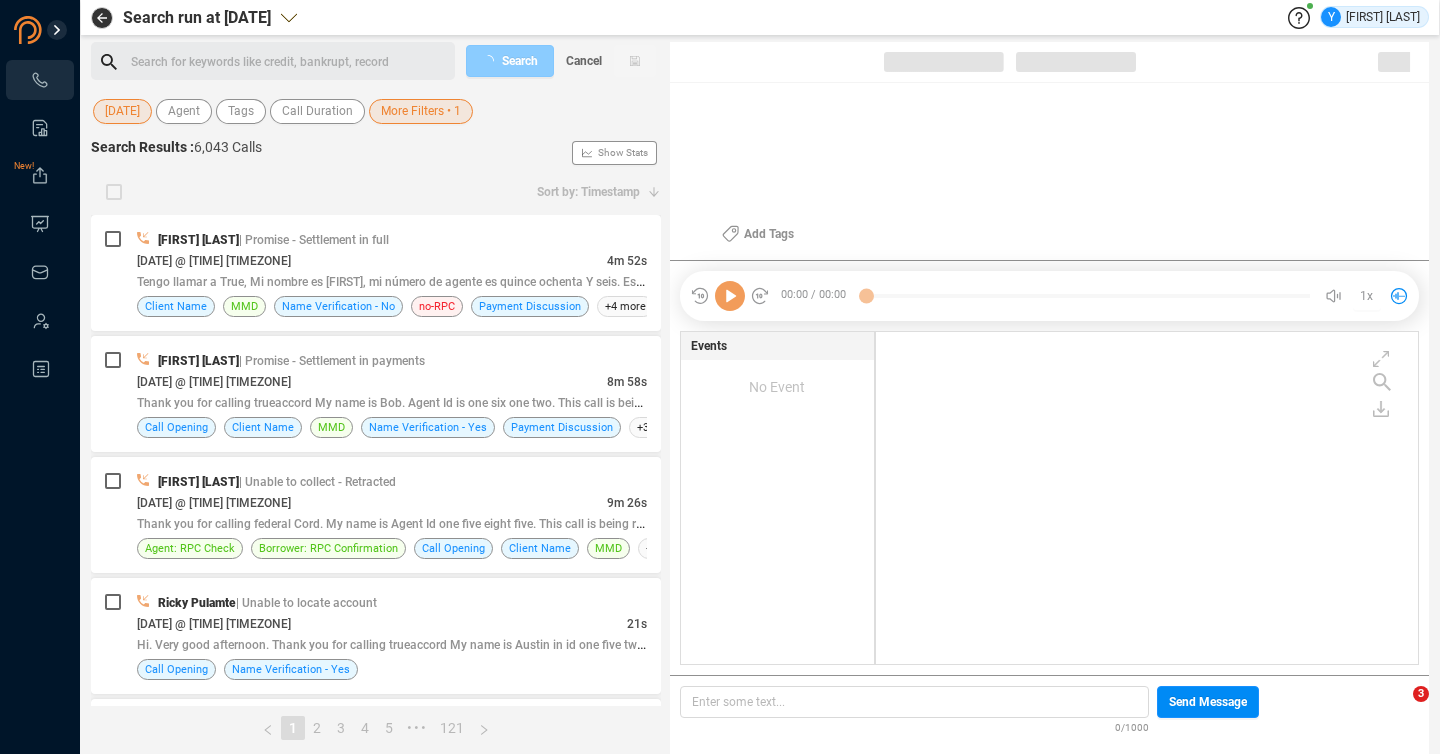 scroll, scrollTop: 6, scrollLeft: 11, axis: both 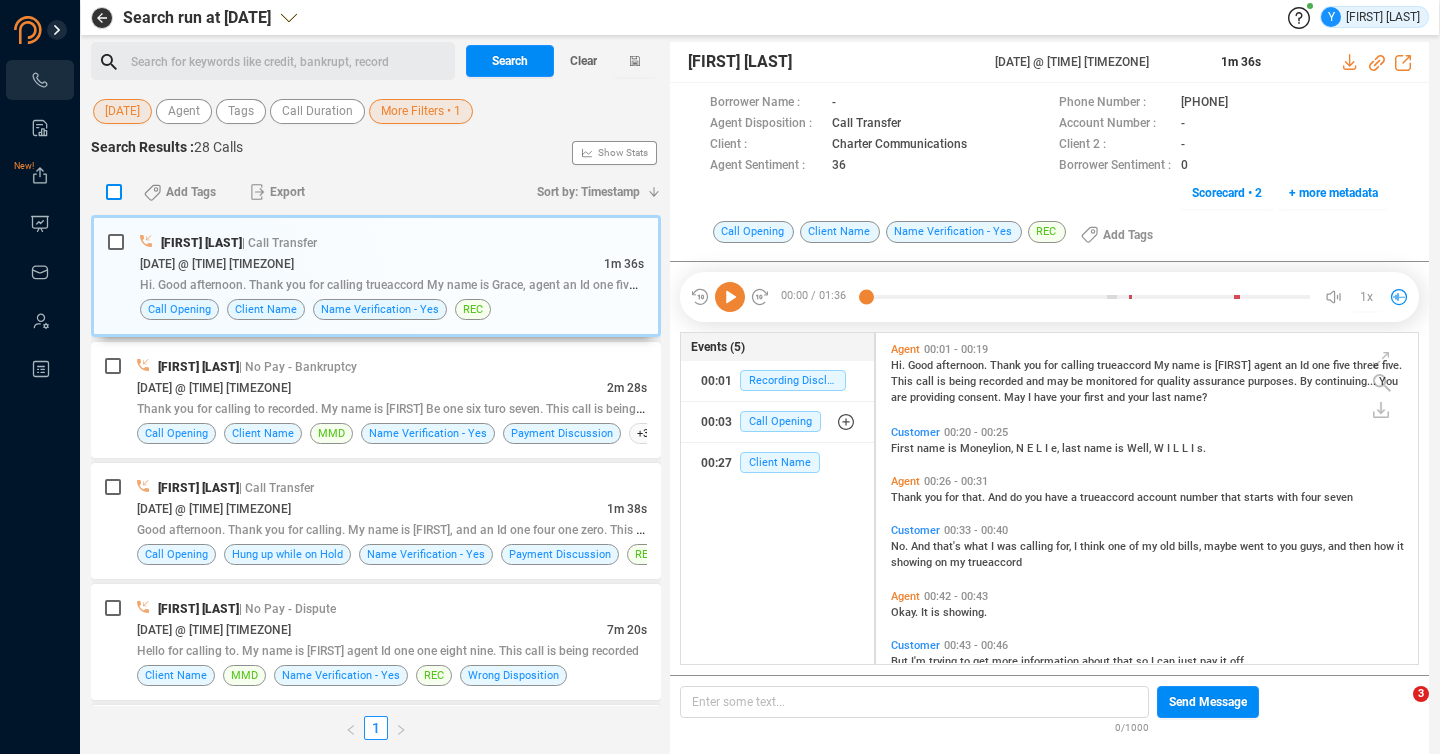 click at bounding box center [114, 192] 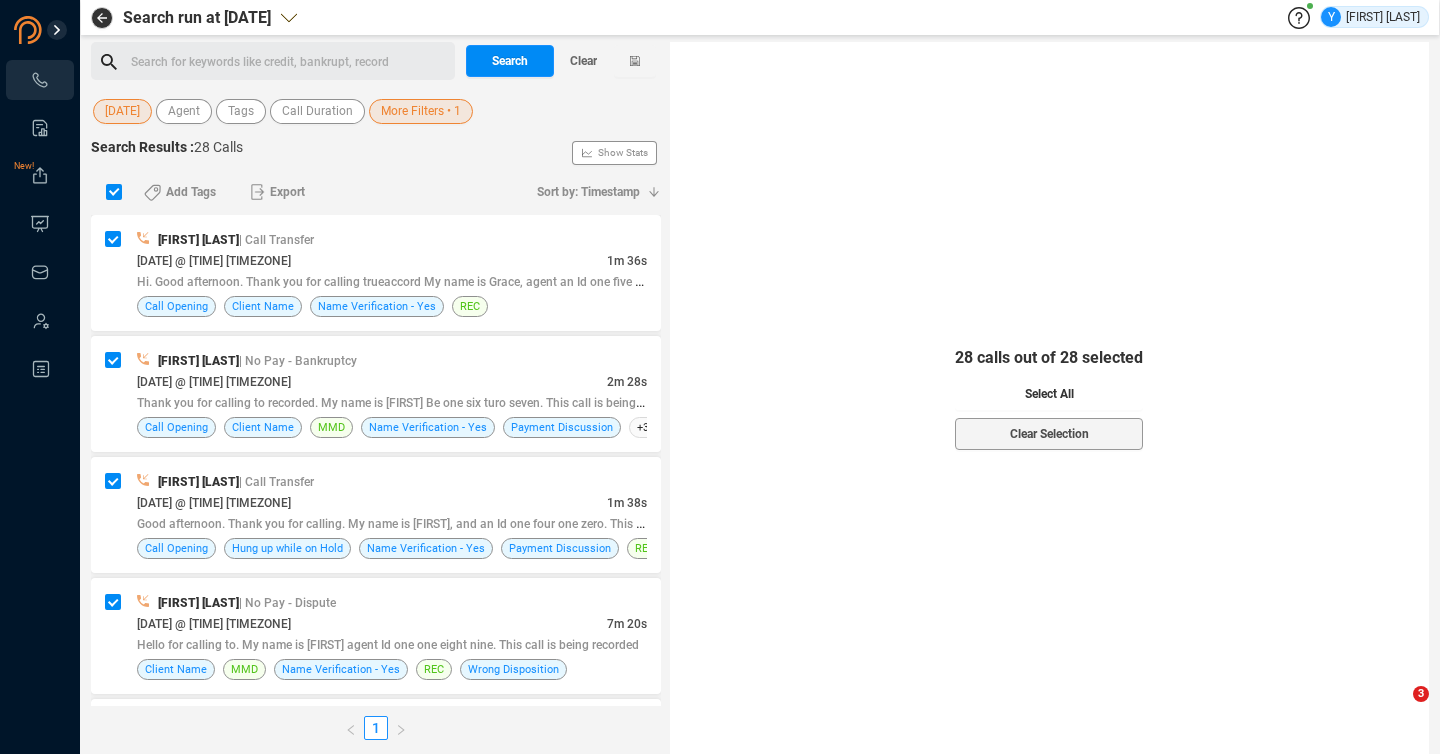 click on "Select All" at bounding box center (1049, 394) 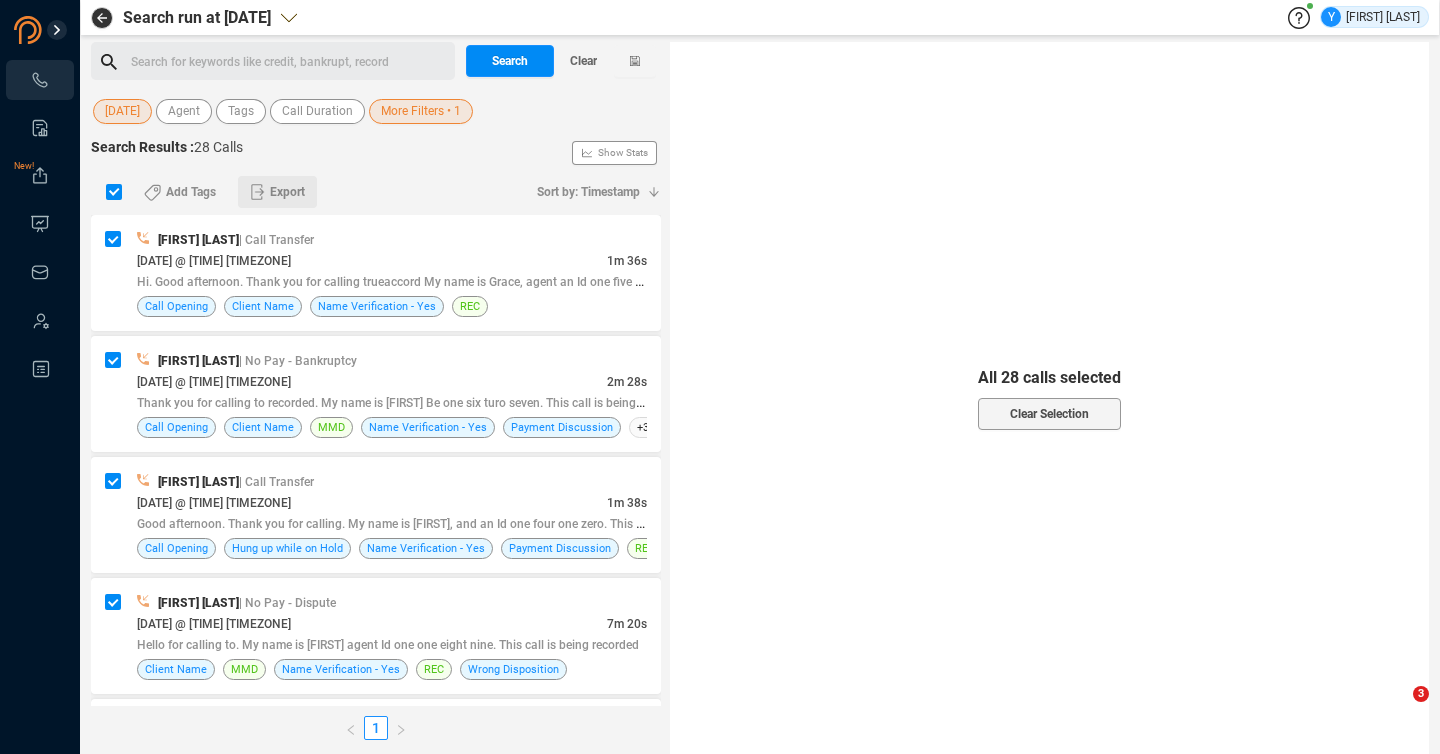 click on "Export" at bounding box center (287, 192) 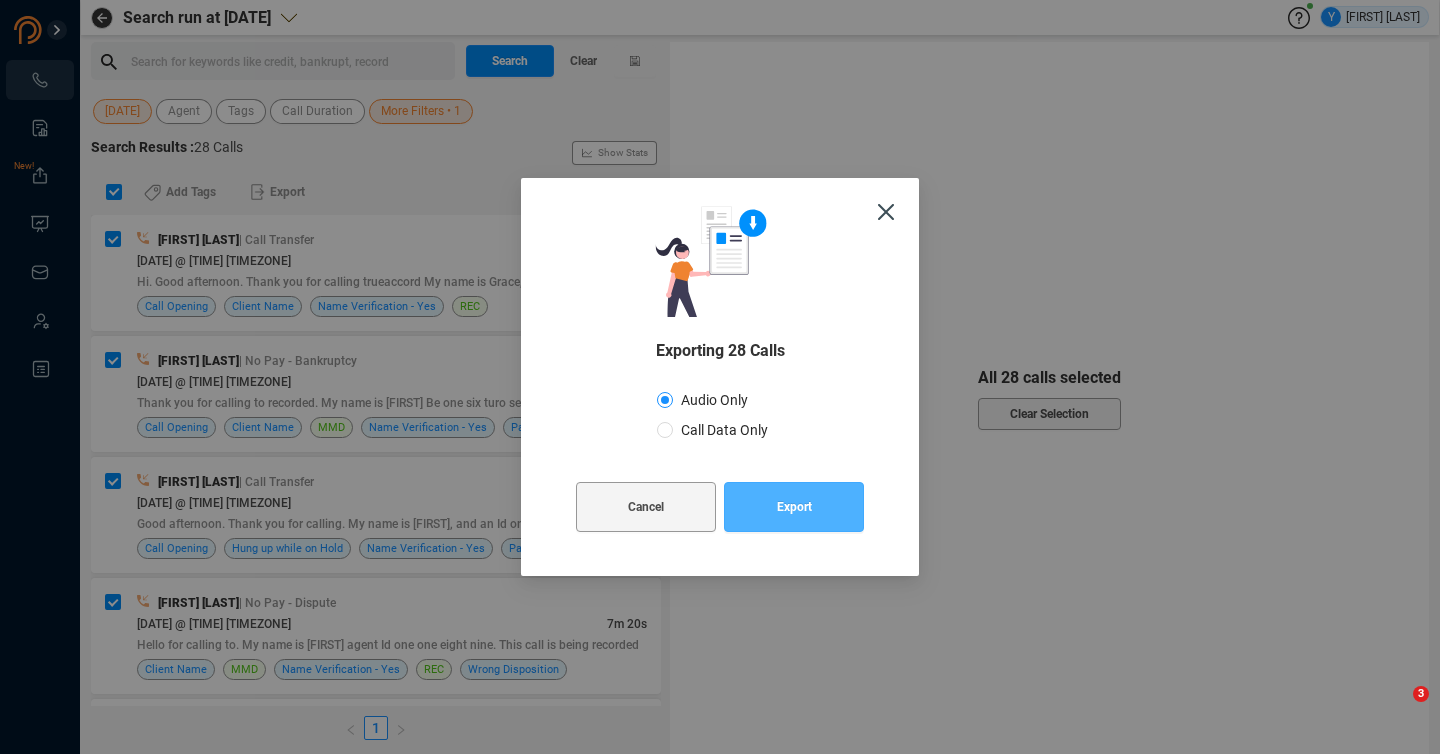 click on "Export" at bounding box center [794, 507] 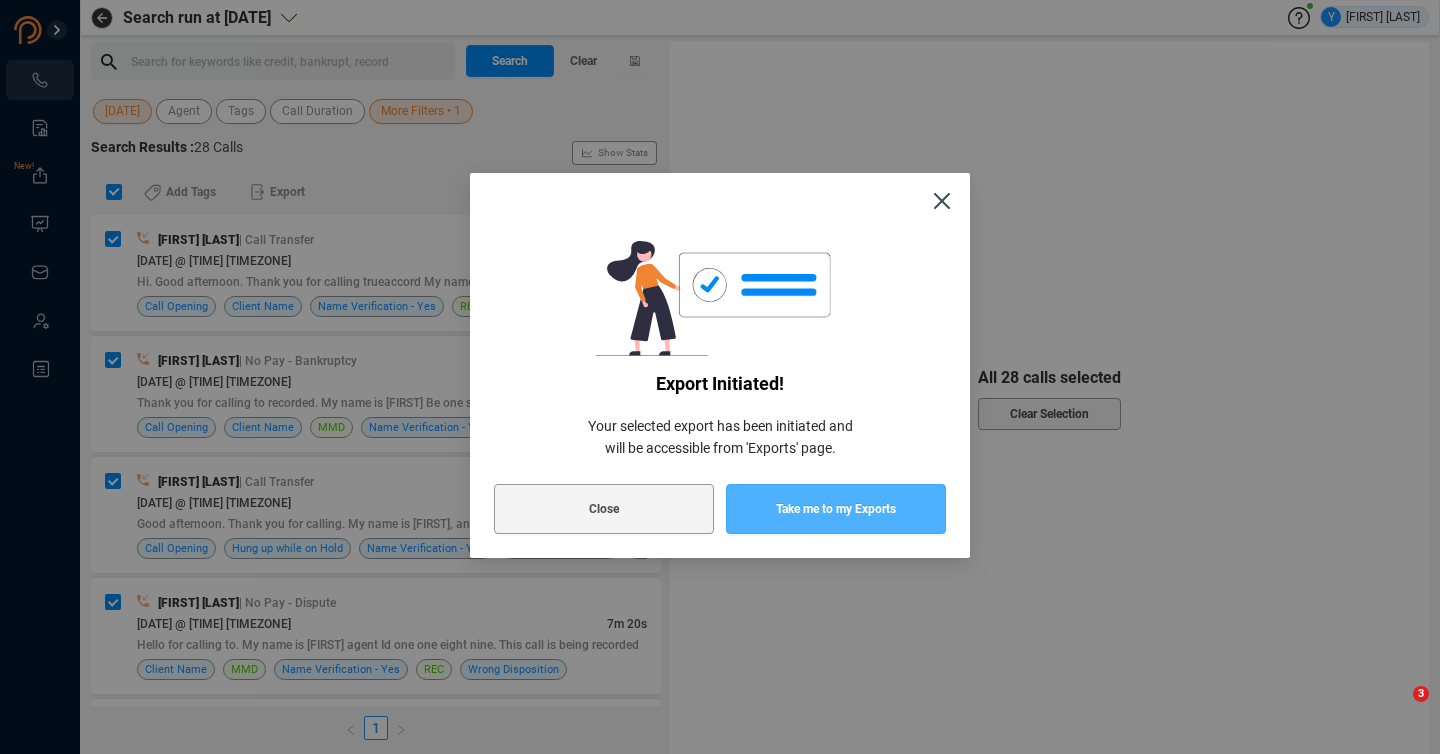 click on "Take me to my Exports" at bounding box center [836, 509] 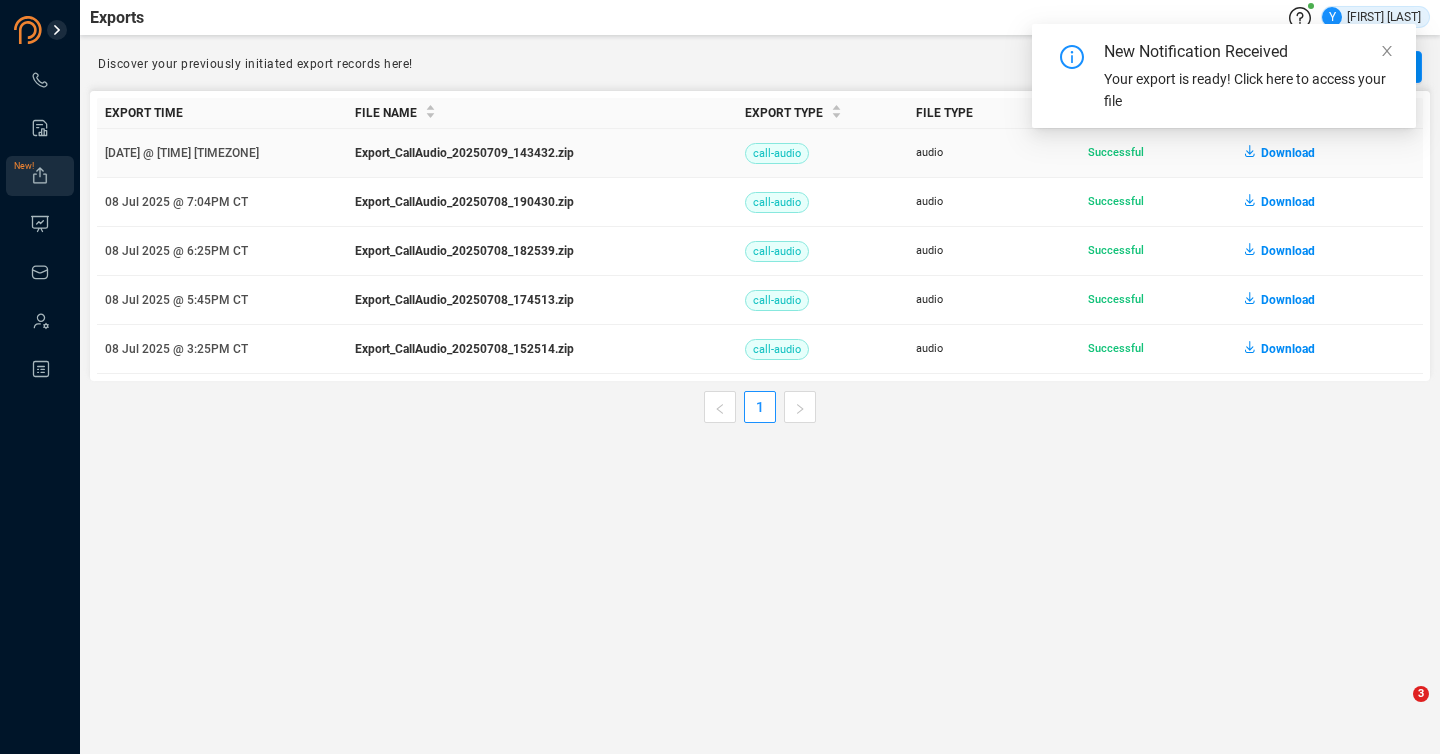 click on "Download" at bounding box center (1288, 153) 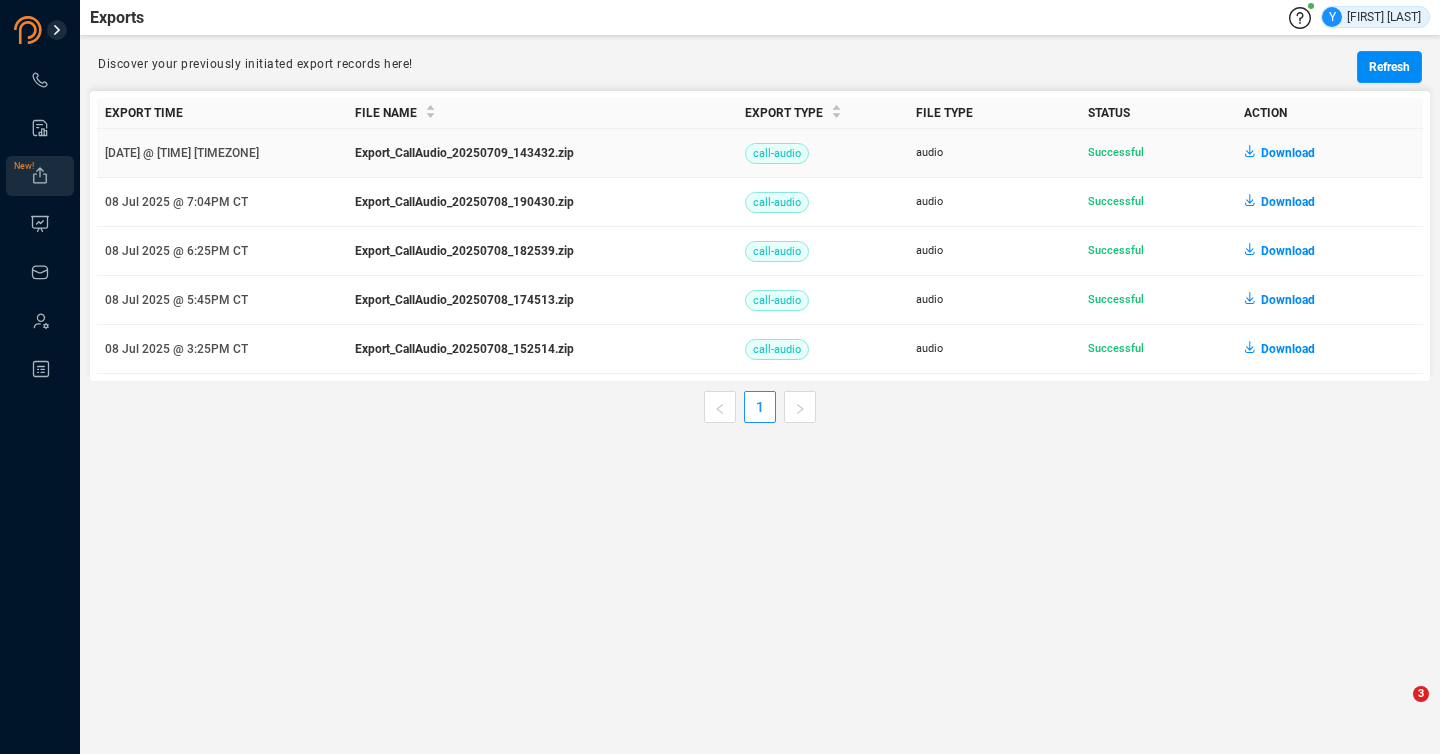 click on "Download" at bounding box center [1288, 153] 